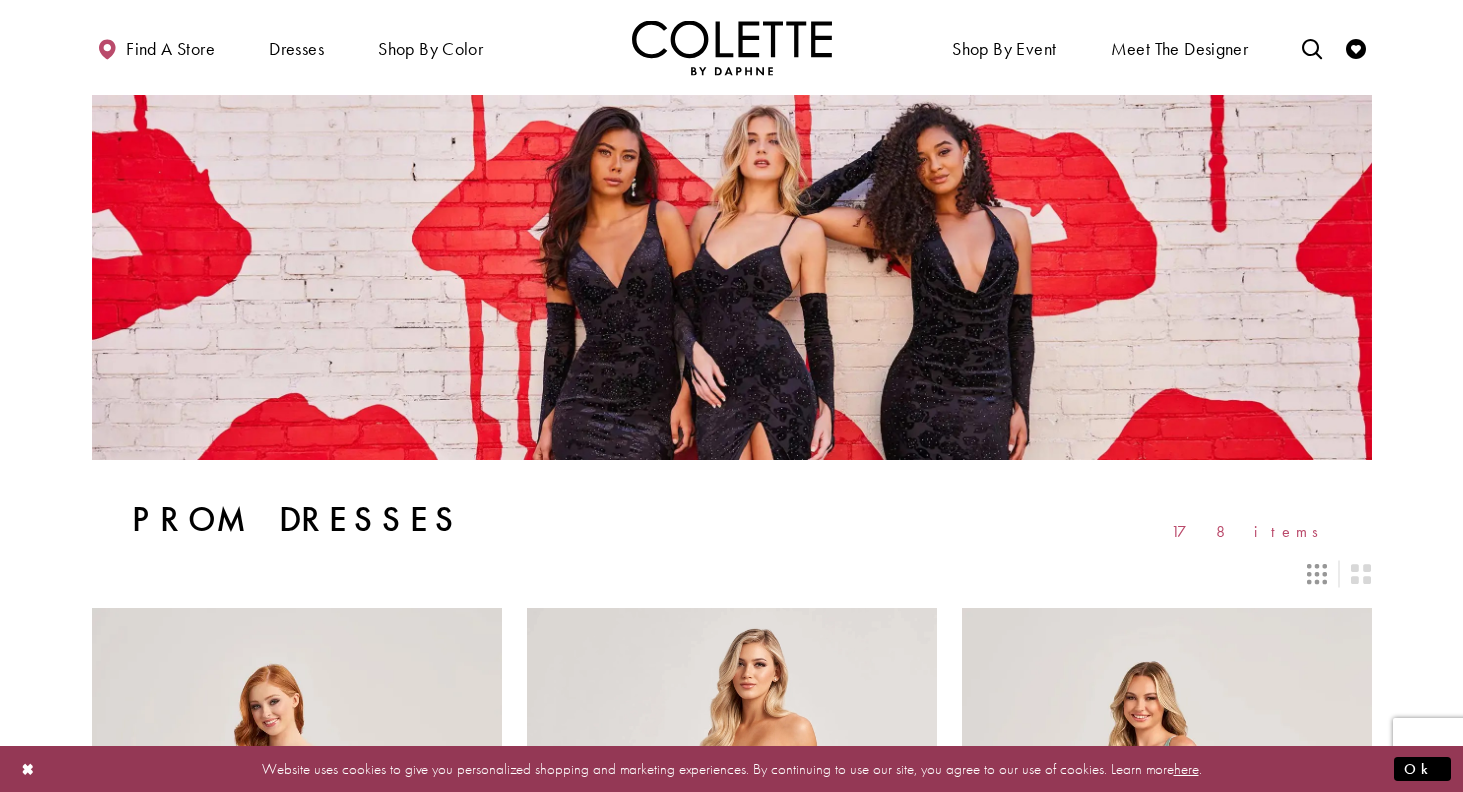scroll, scrollTop: 623, scrollLeft: 0, axis: vertical 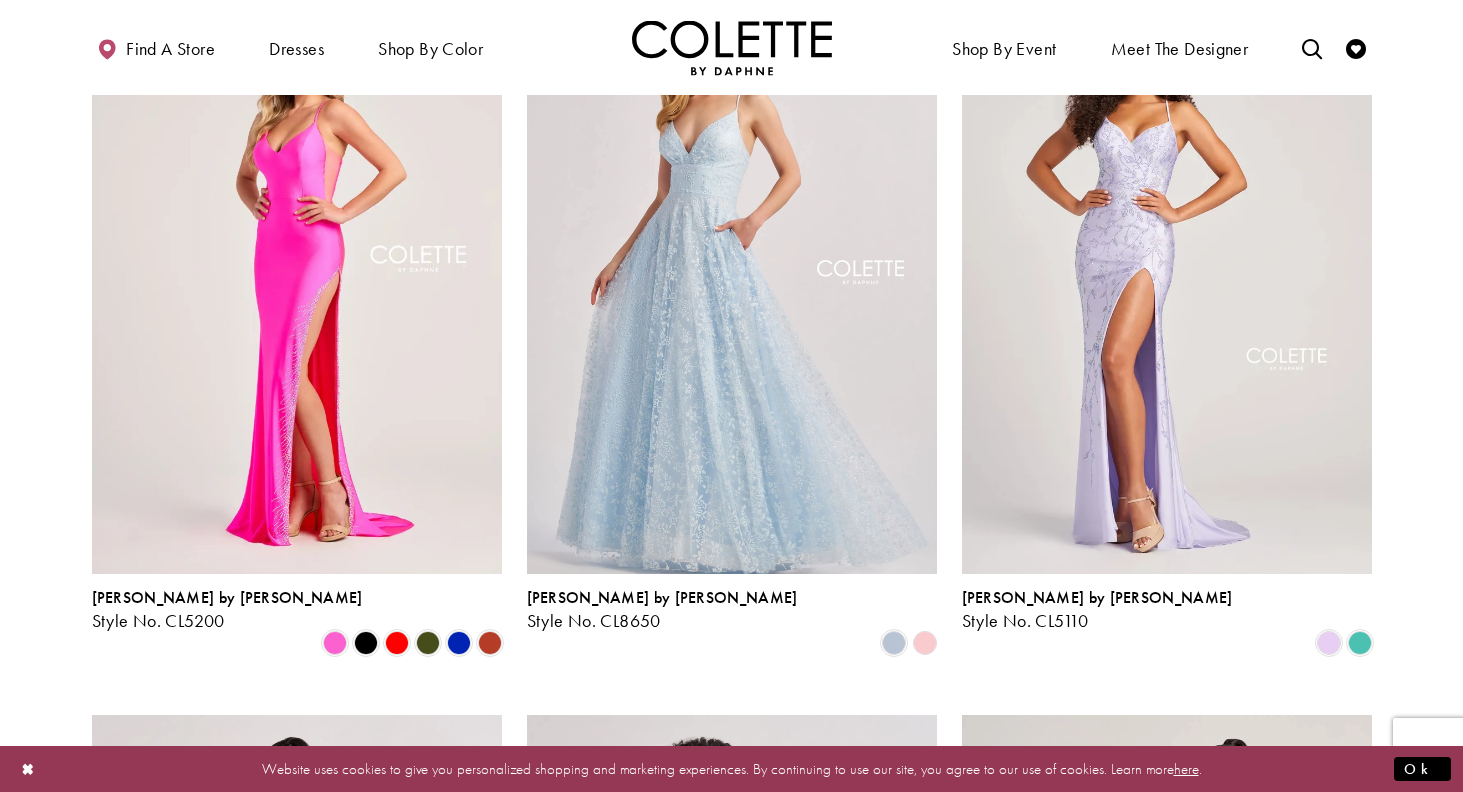 click 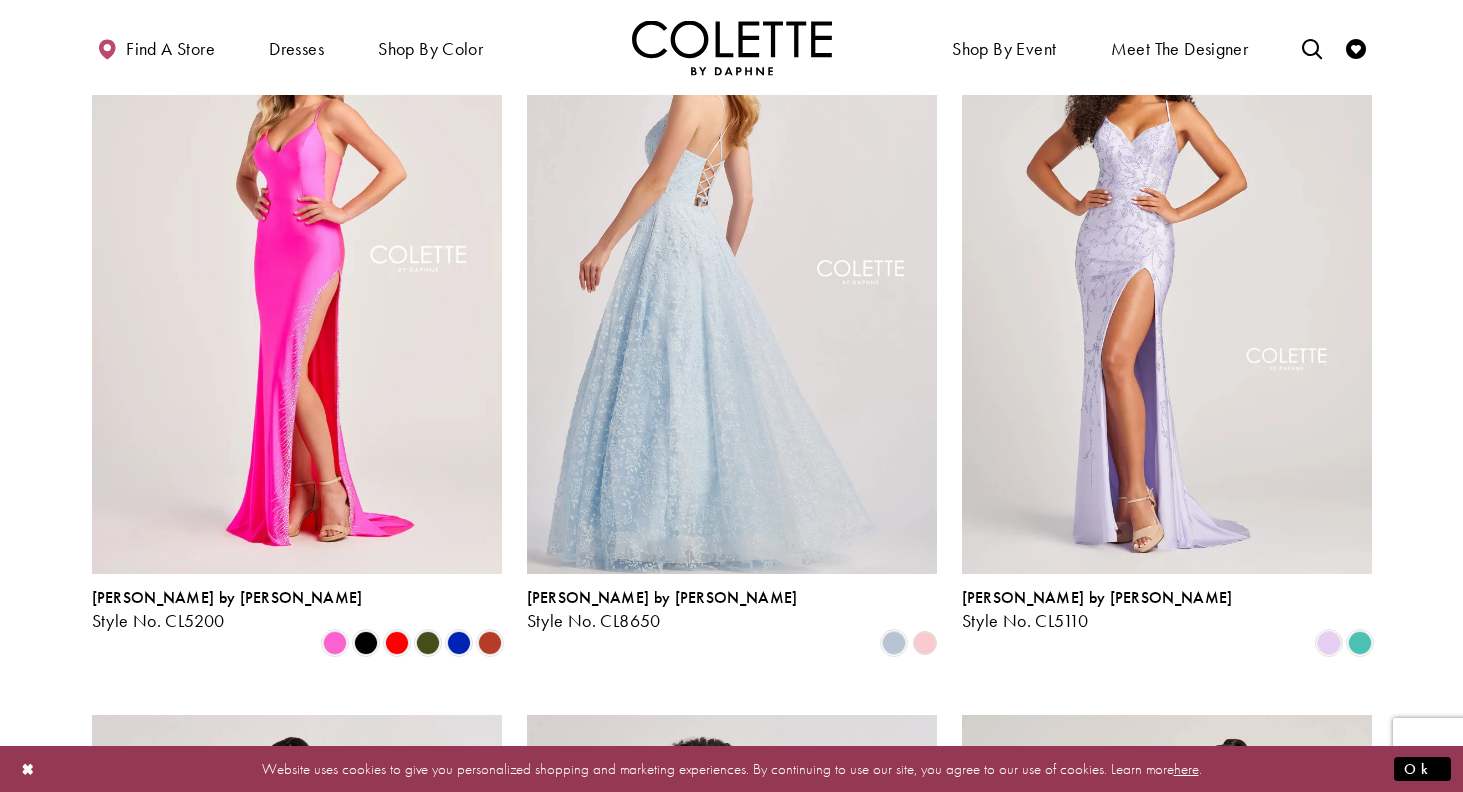 click at bounding box center [732, 275] 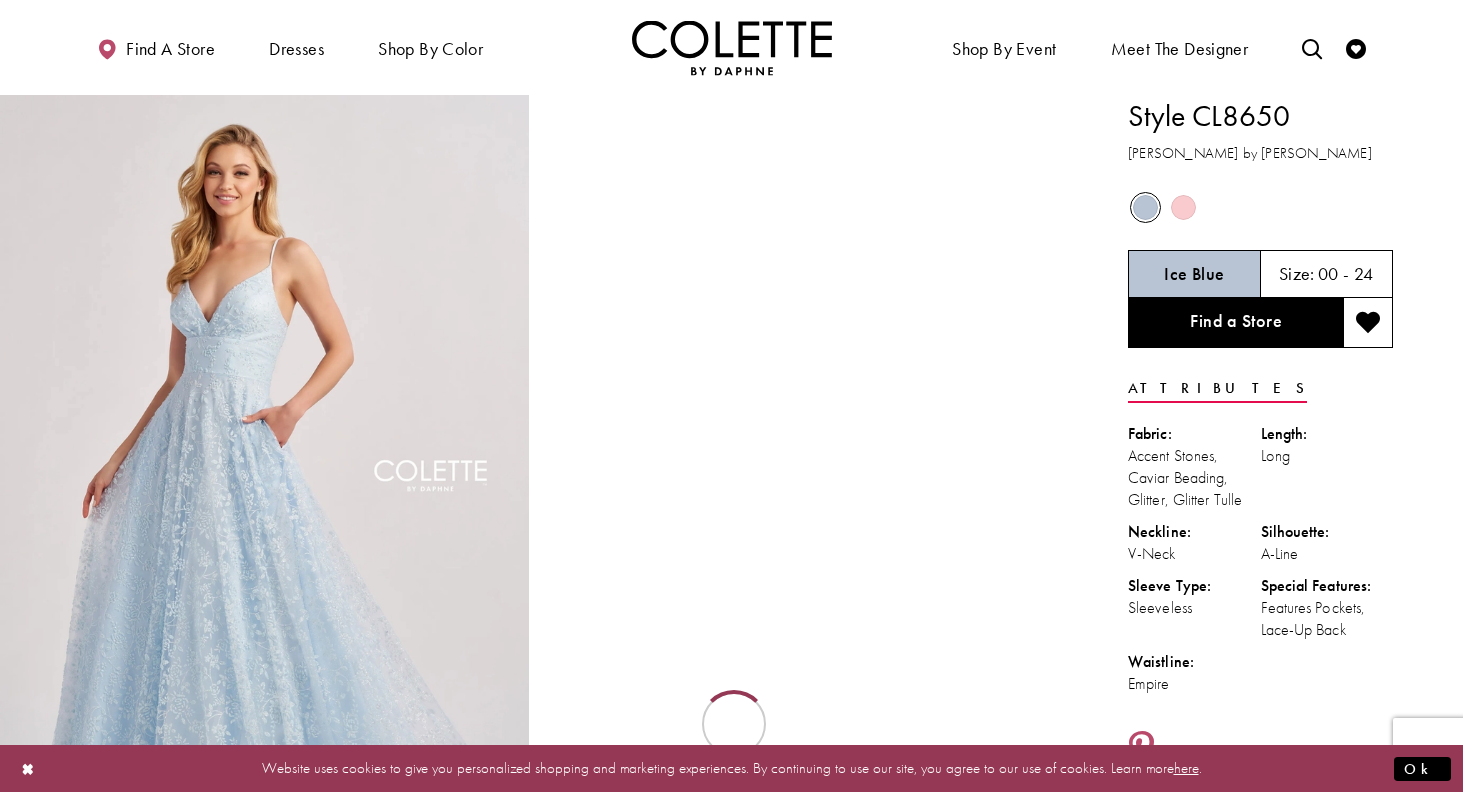 scroll, scrollTop: 0, scrollLeft: 0, axis: both 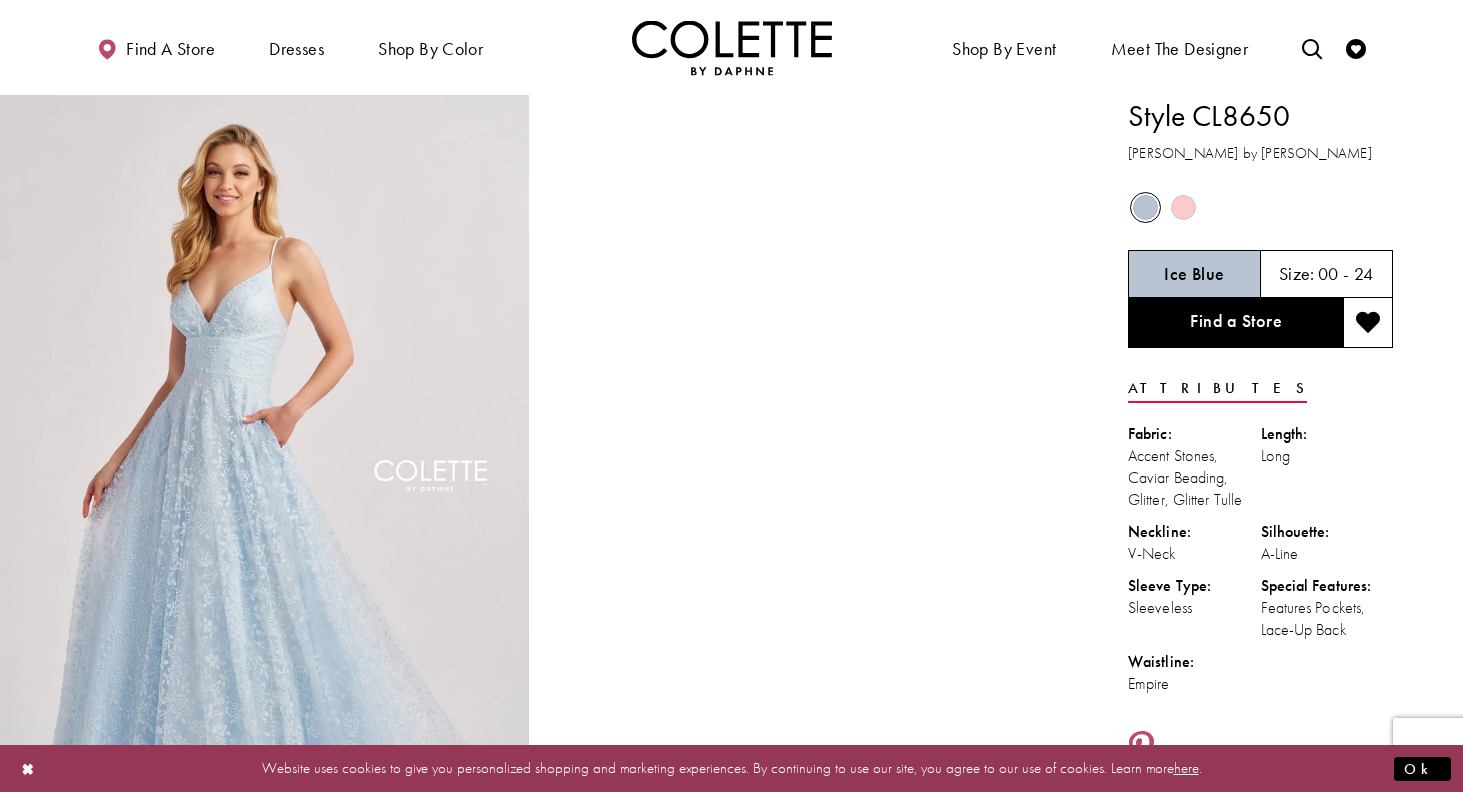 click at bounding box center (1183, 207) 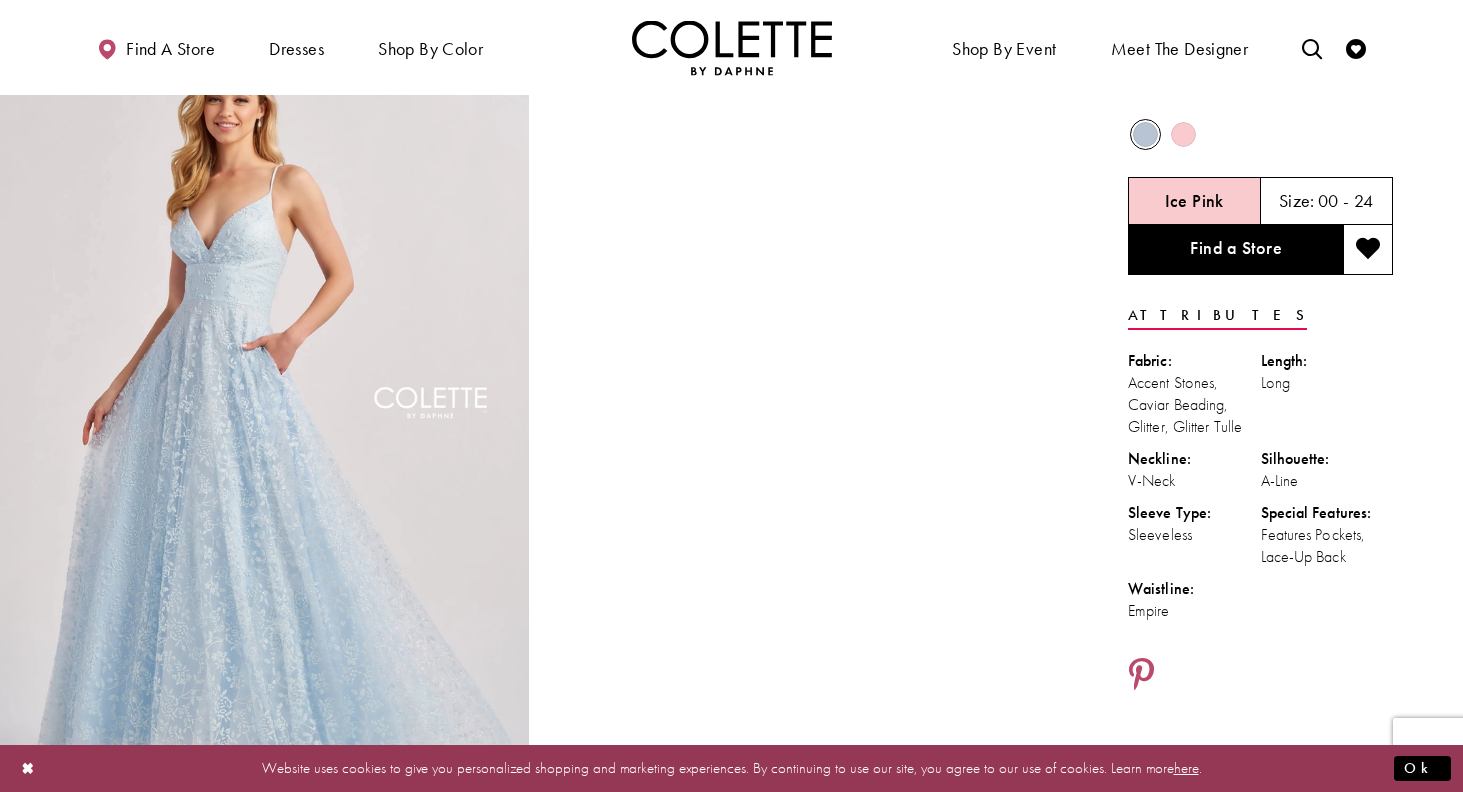 scroll, scrollTop: 0, scrollLeft: 0, axis: both 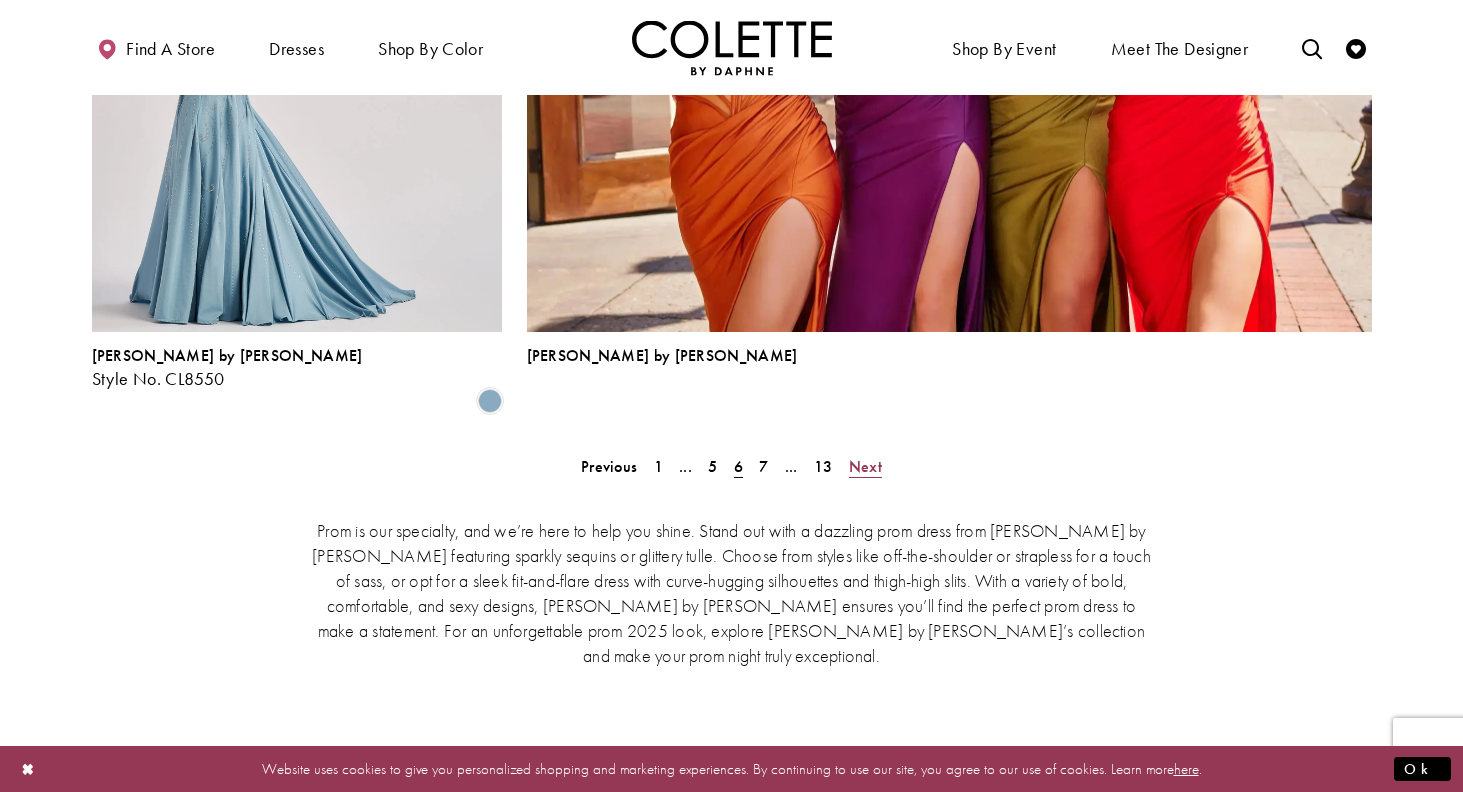 click on "Next" at bounding box center [865, 466] 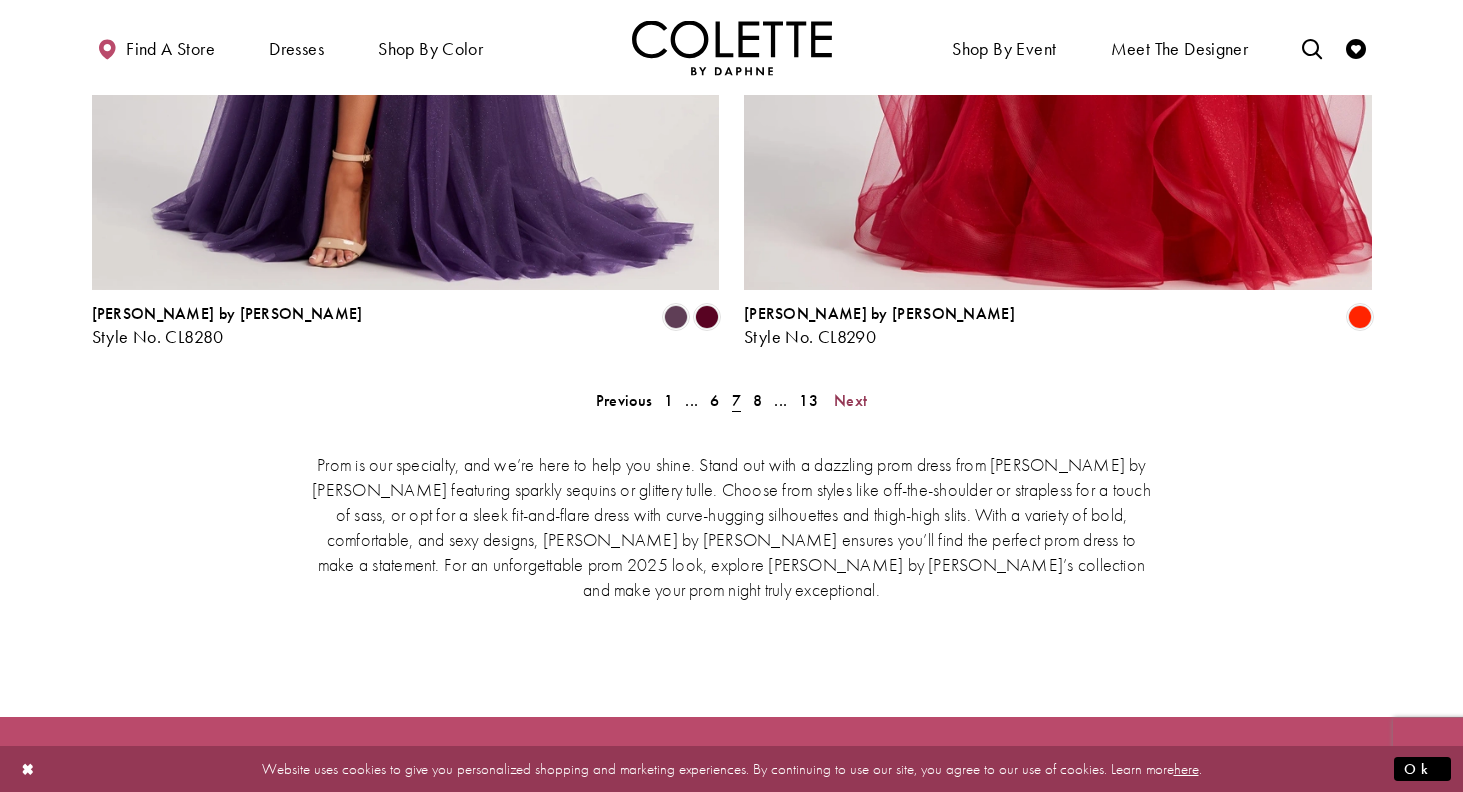 scroll, scrollTop: 4206, scrollLeft: 0, axis: vertical 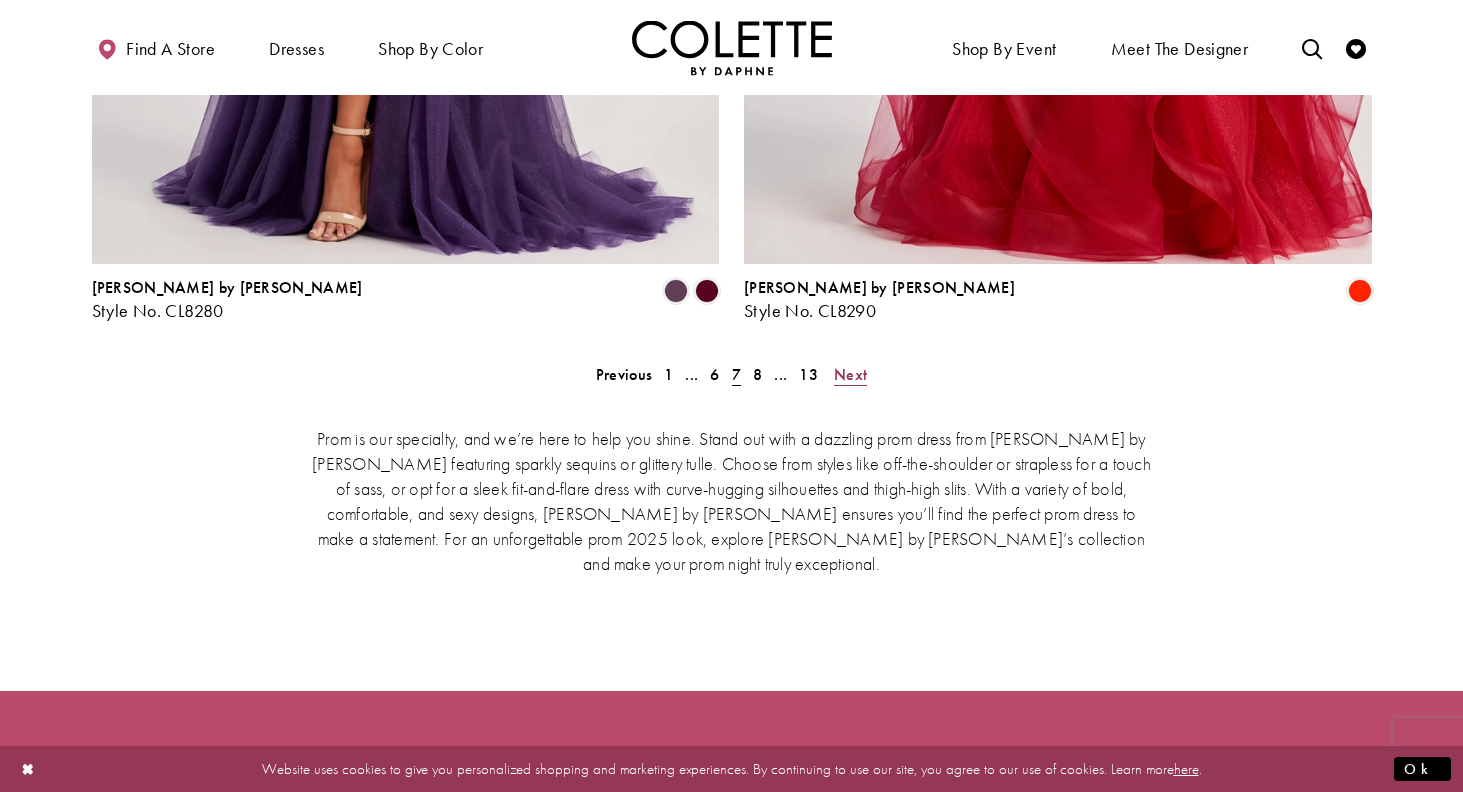 click on "Next" at bounding box center [850, 374] 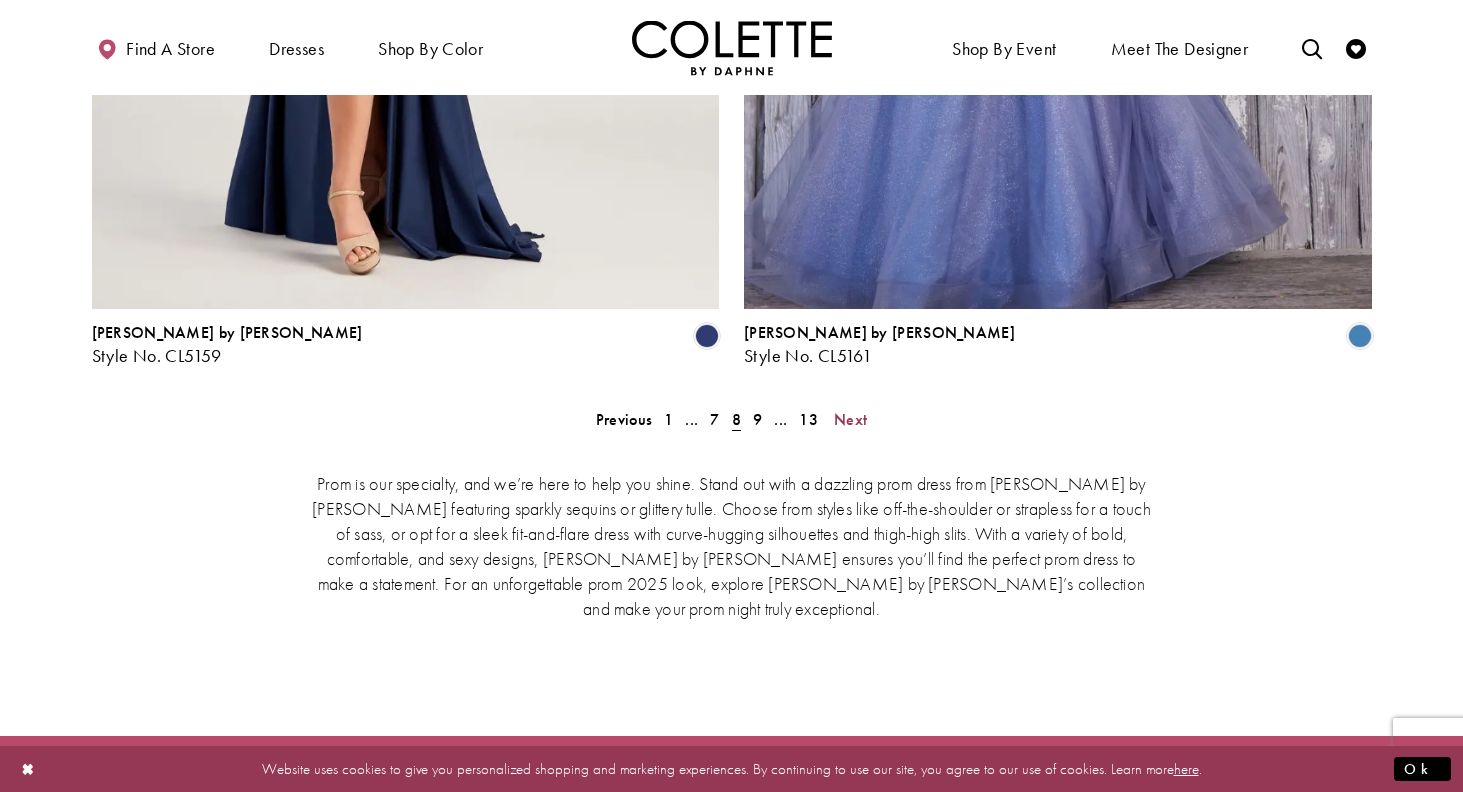 scroll, scrollTop: 4191, scrollLeft: 0, axis: vertical 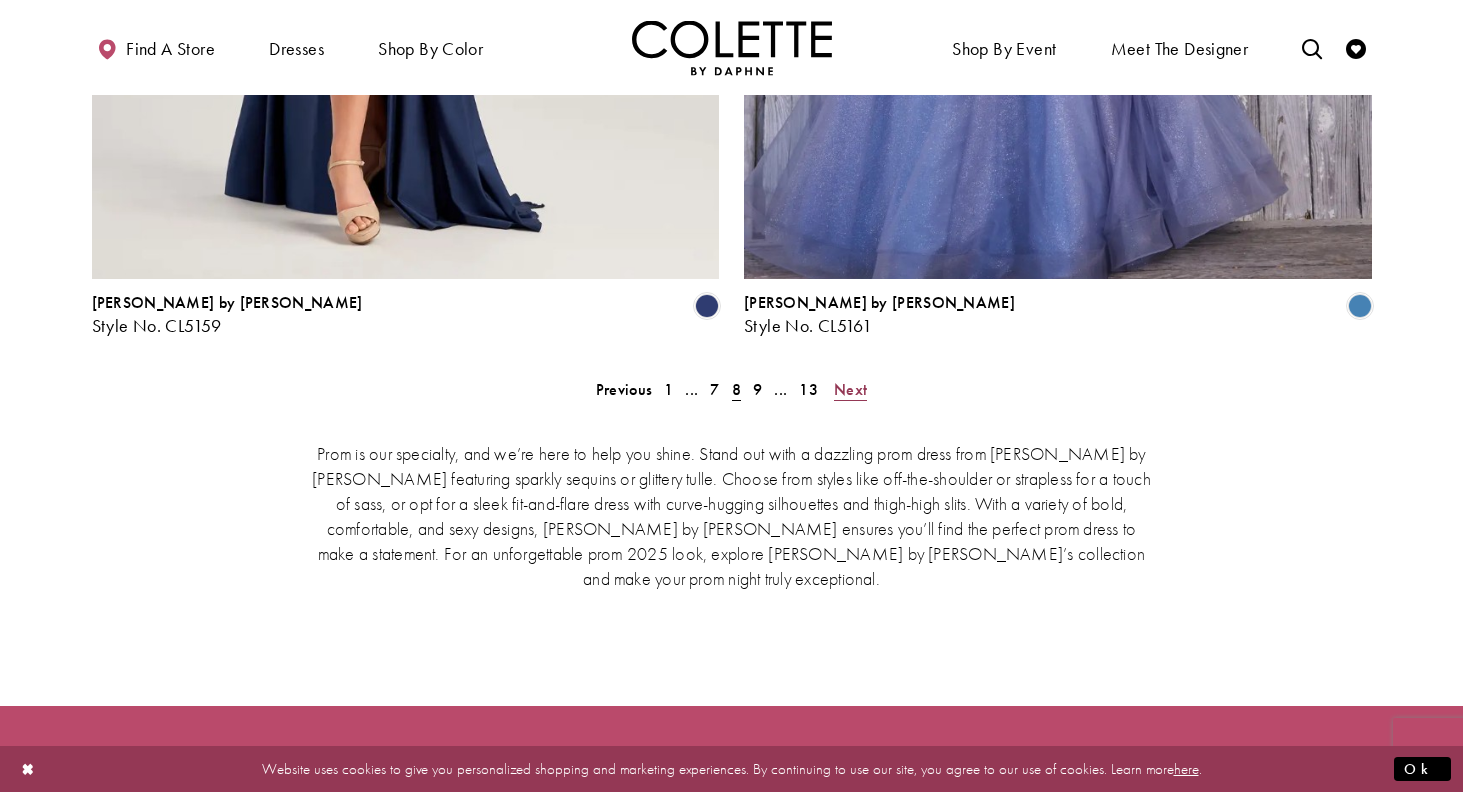click on "Next" at bounding box center [850, 389] 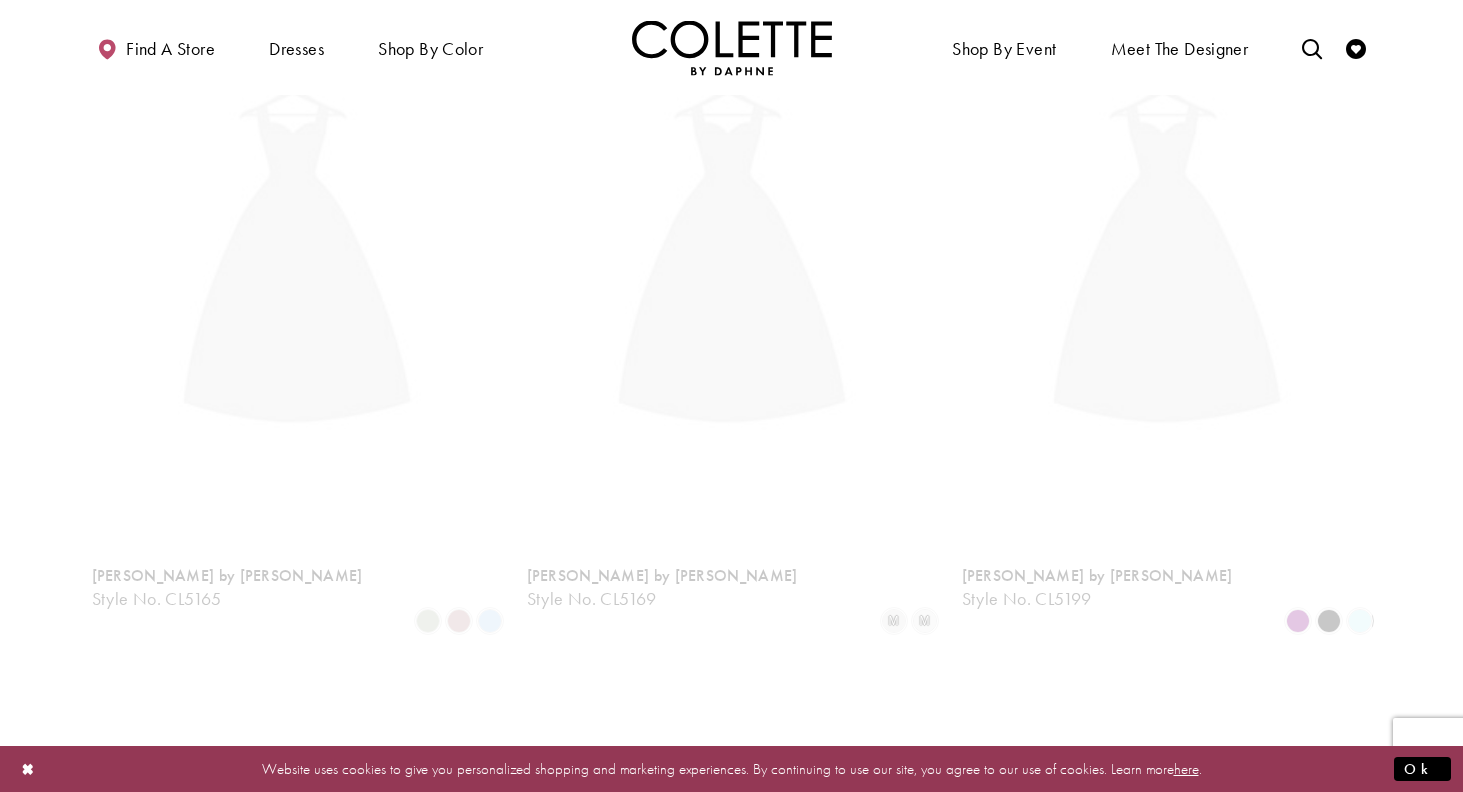 scroll, scrollTop: 513, scrollLeft: 0, axis: vertical 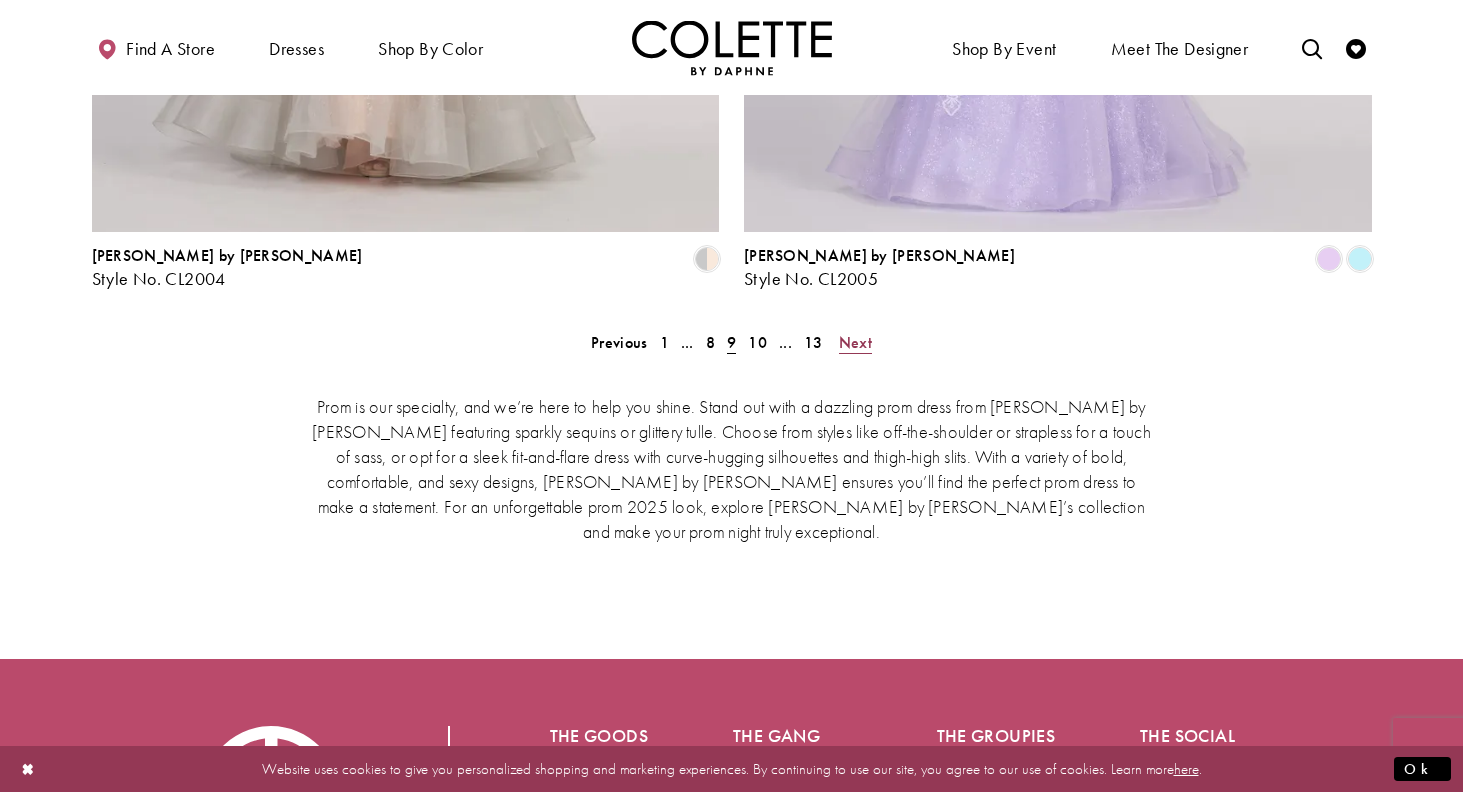 click on "Next" at bounding box center (855, 342) 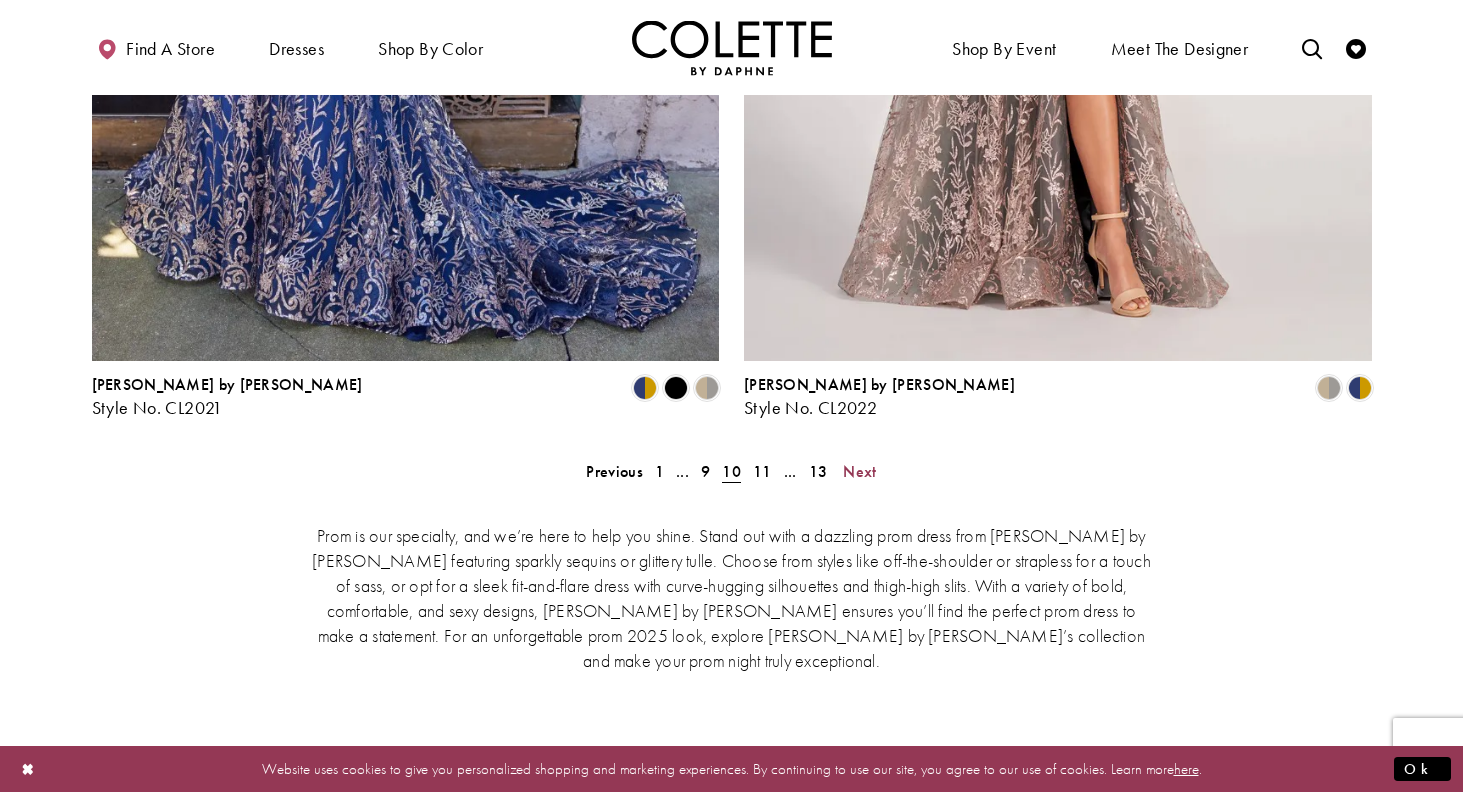 scroll, scrollTop: 4127, scrollLeft: 0, axis: vertical 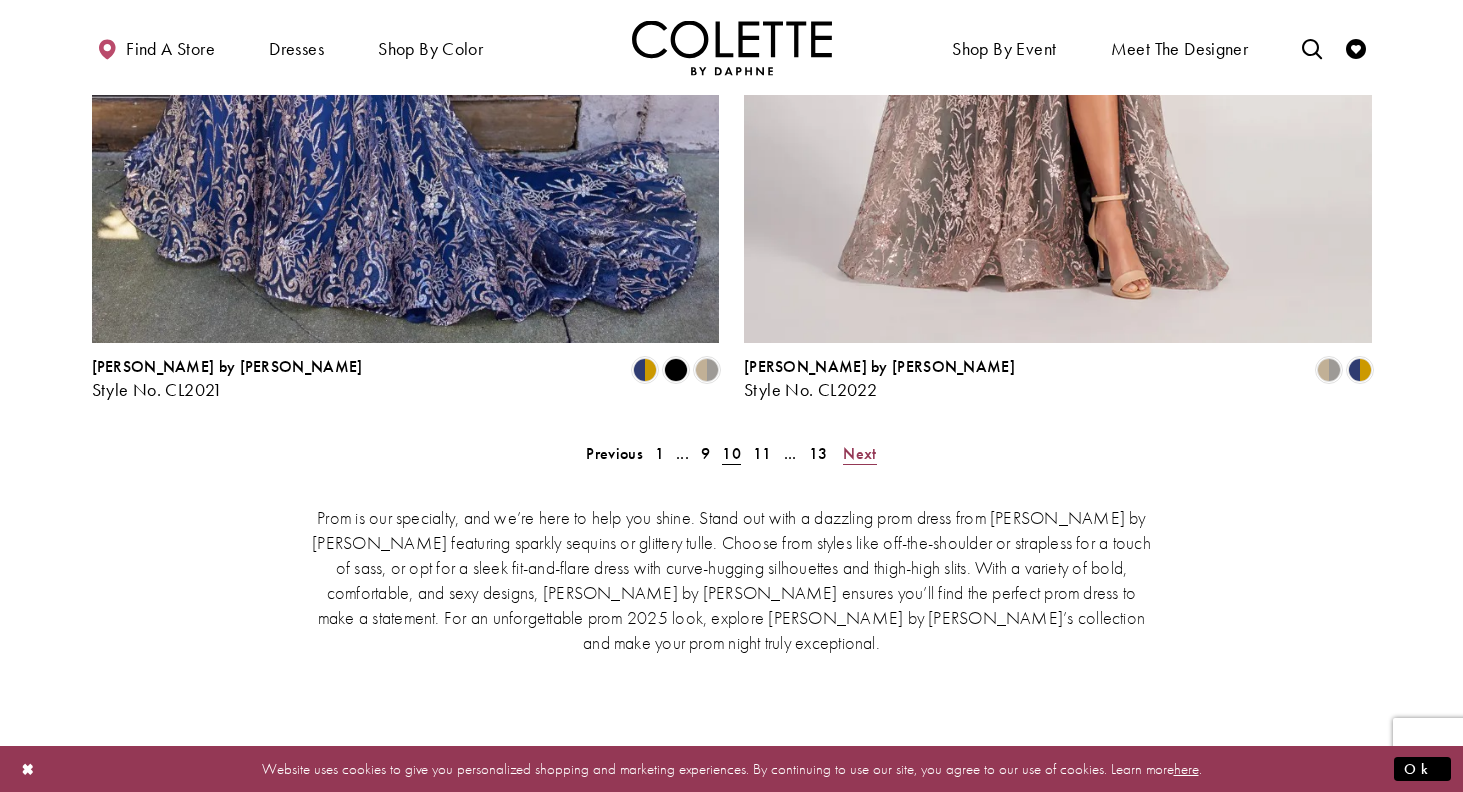 click on "Next" at bounding box center (859, 453) 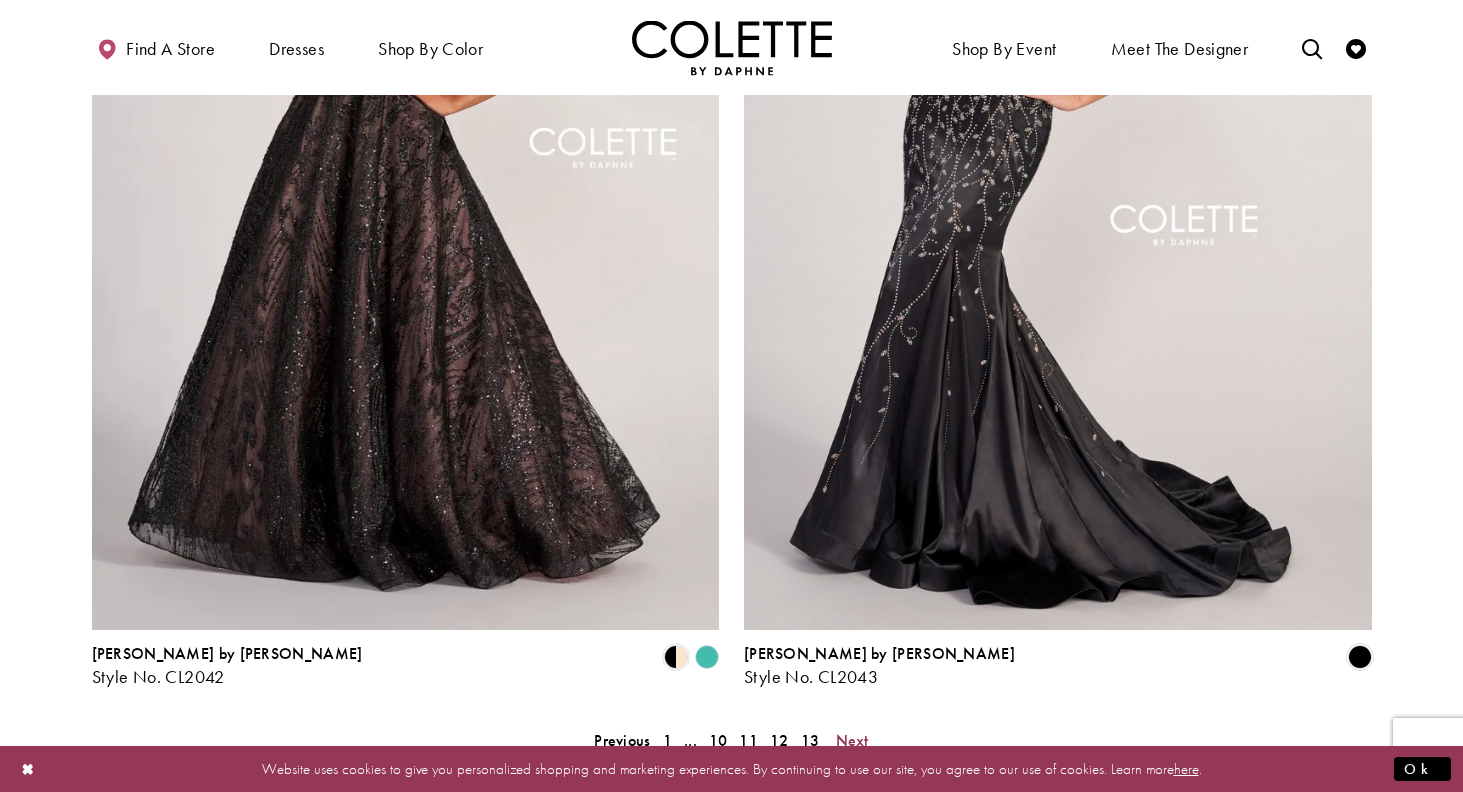 scroll, scrollTop: 3841, scrollLeft: 0, axis: vertical 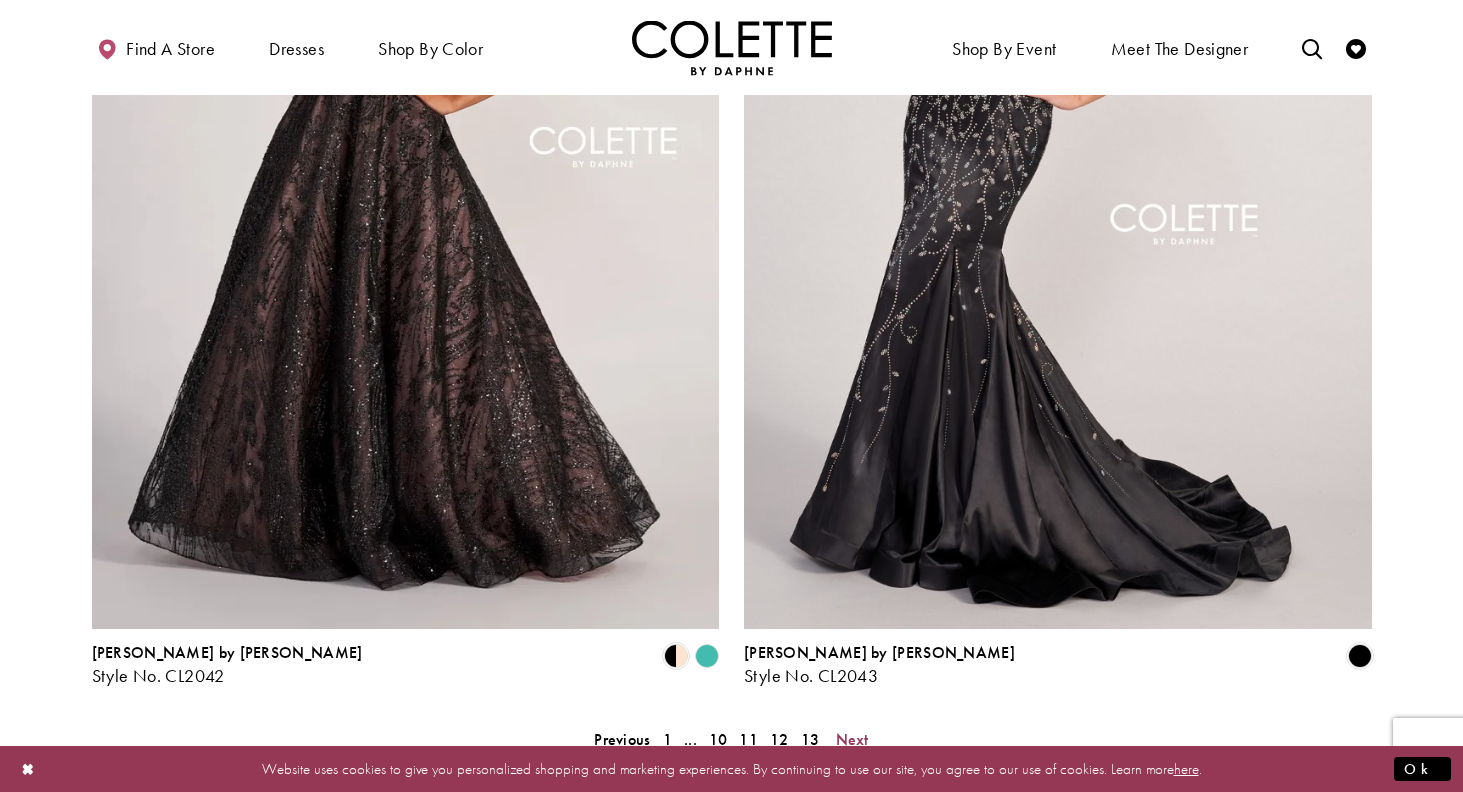 click on "Next" at bounding box center (852, 739) 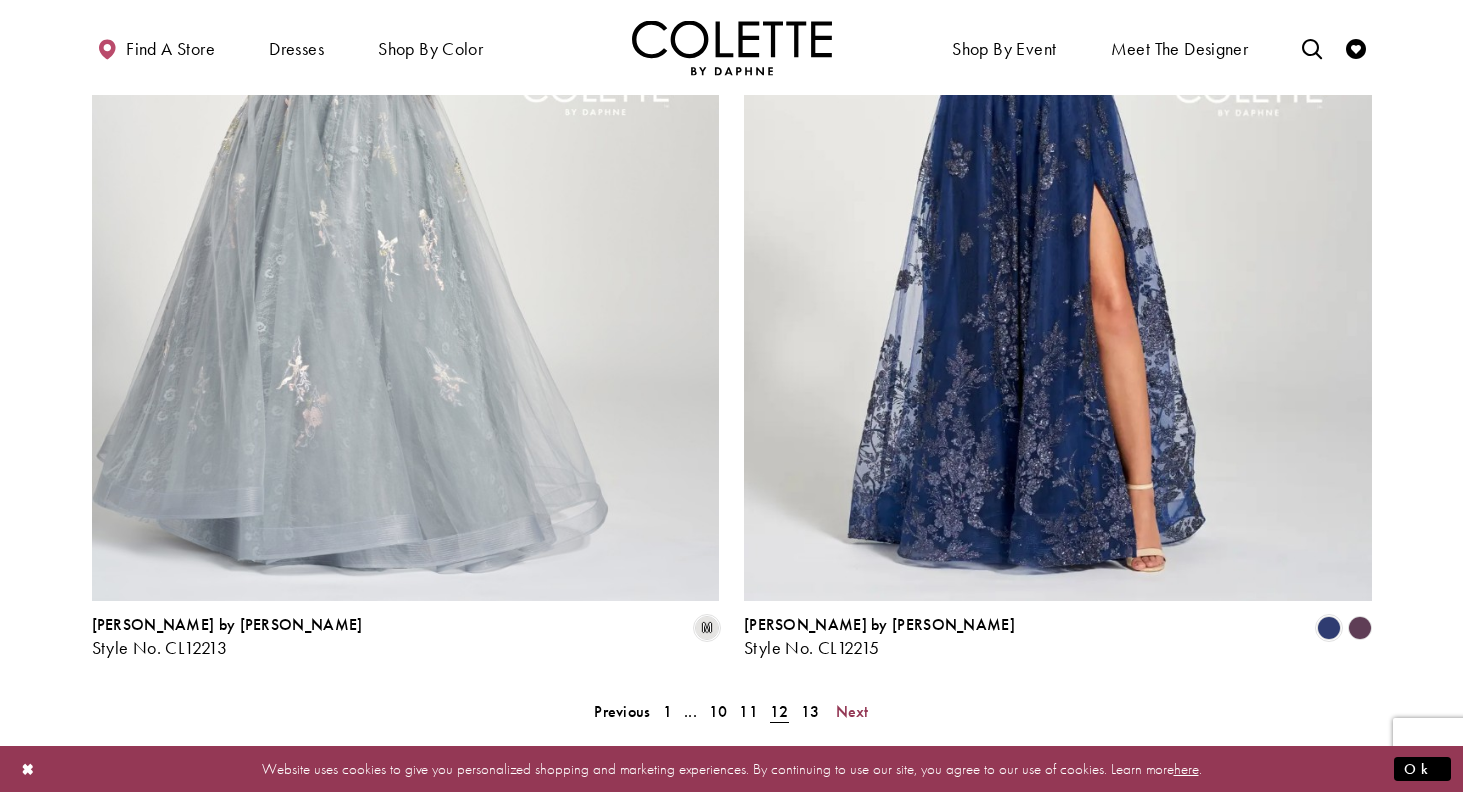 scroll, scrollTop: 4089, scrollLeft: 0, axis: vertical 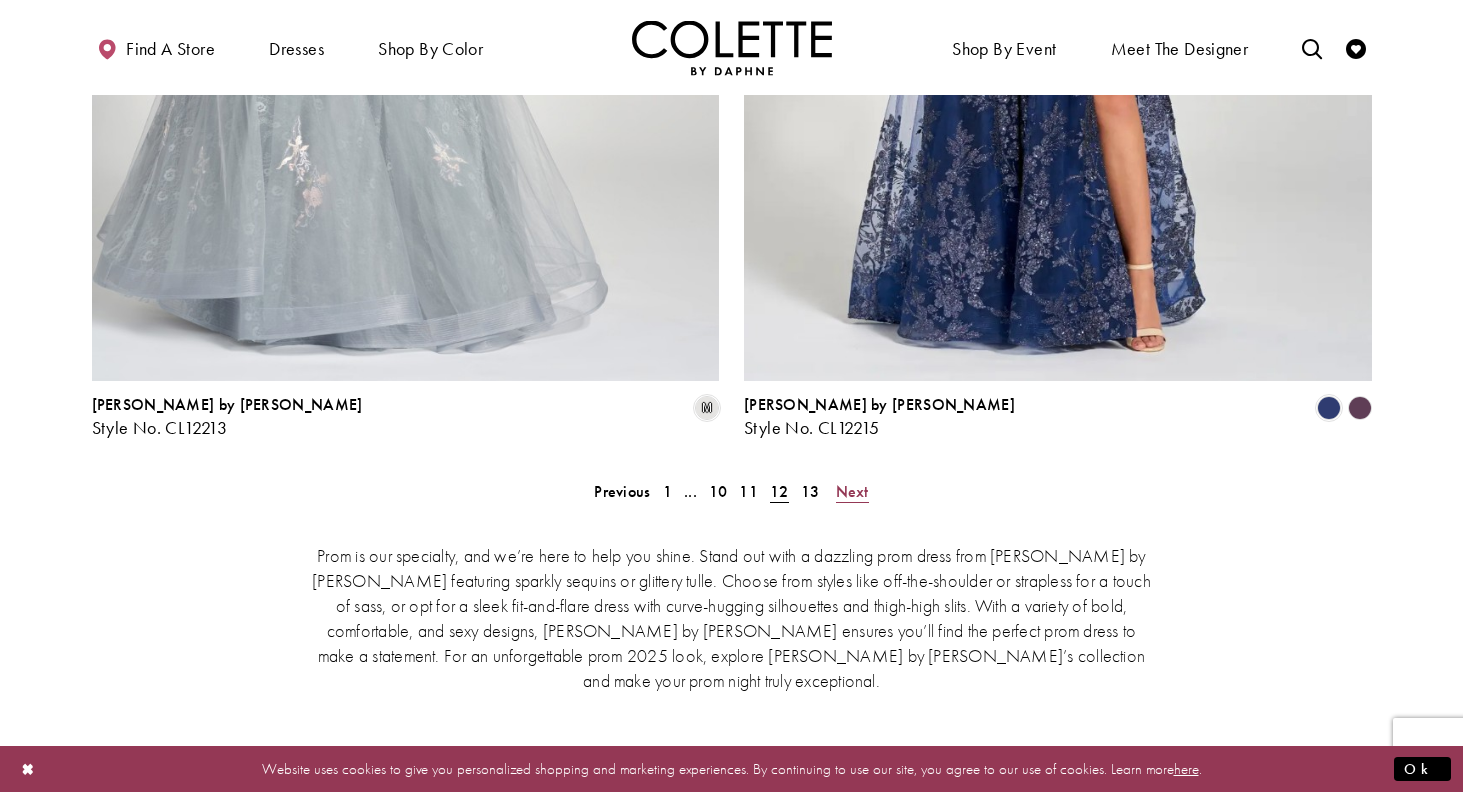 click on "Next" at bounding box center [852, 491] 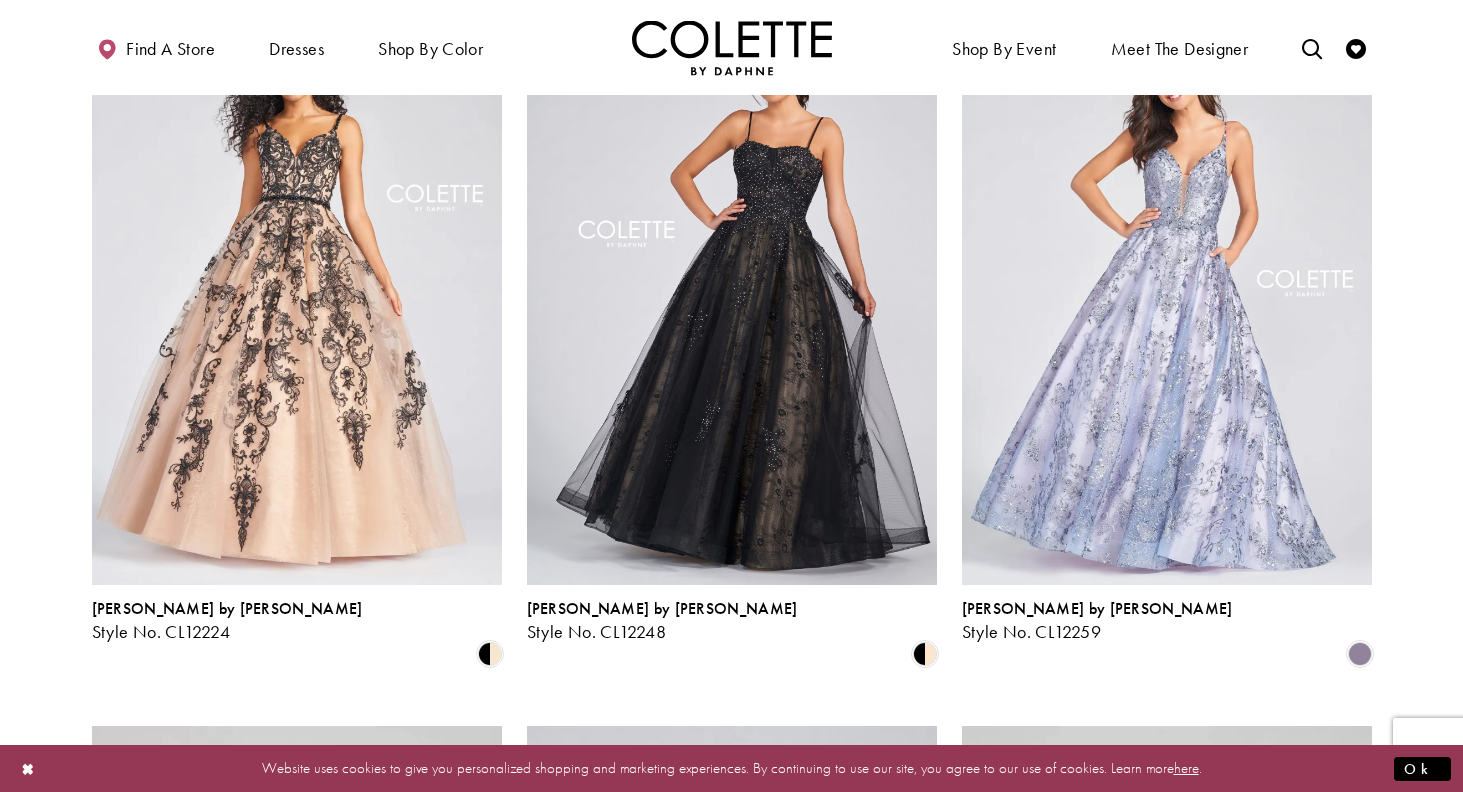 scroll, scrollTop: 1355, scrollLeft: 0, axis: vertical 